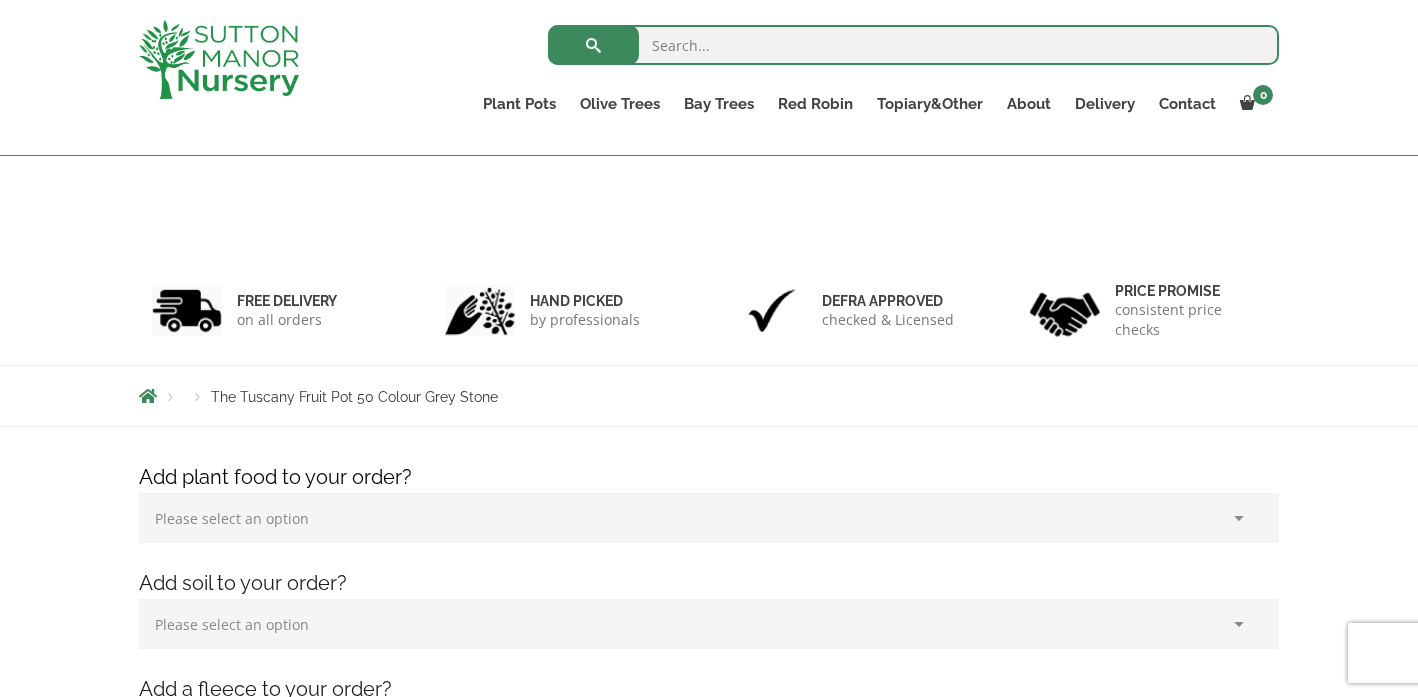 scroll, scrollTop: 680, scrollLeft: 0, axis: vertical 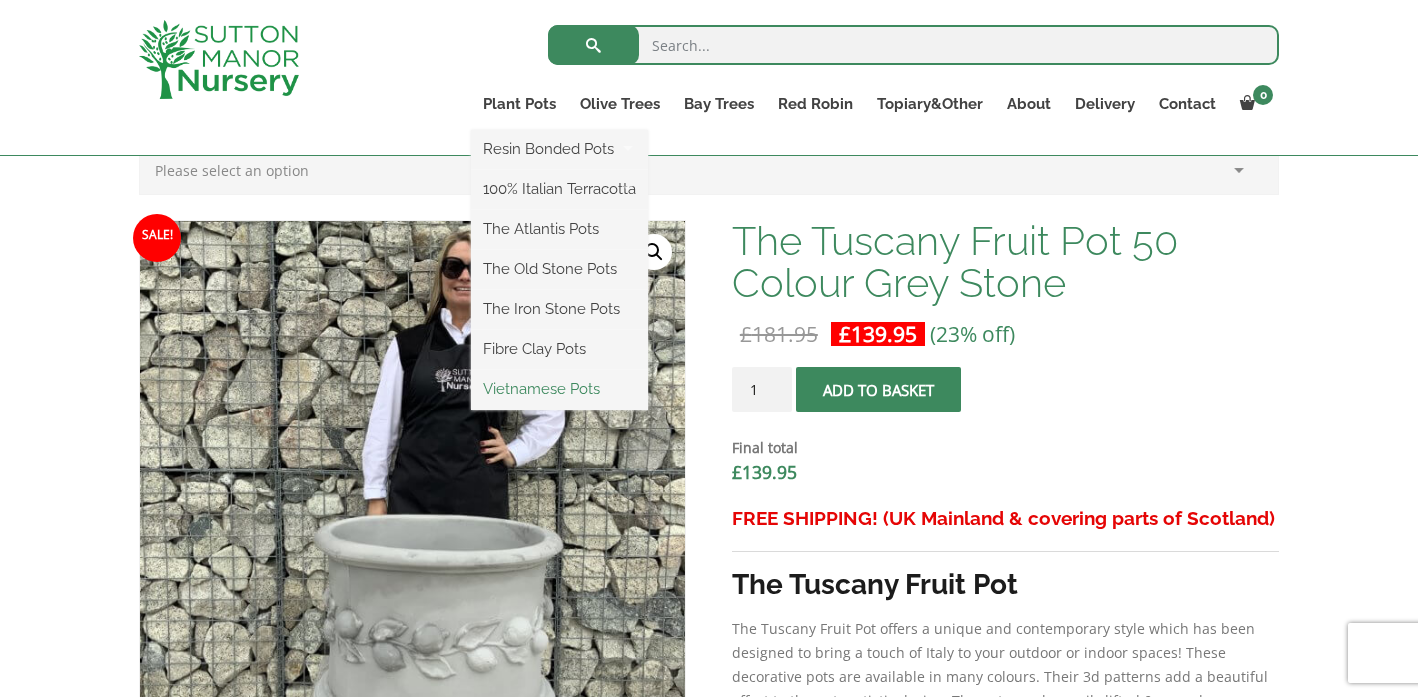 click on "Vietnamese Pots" at bounding box center (559, 389) 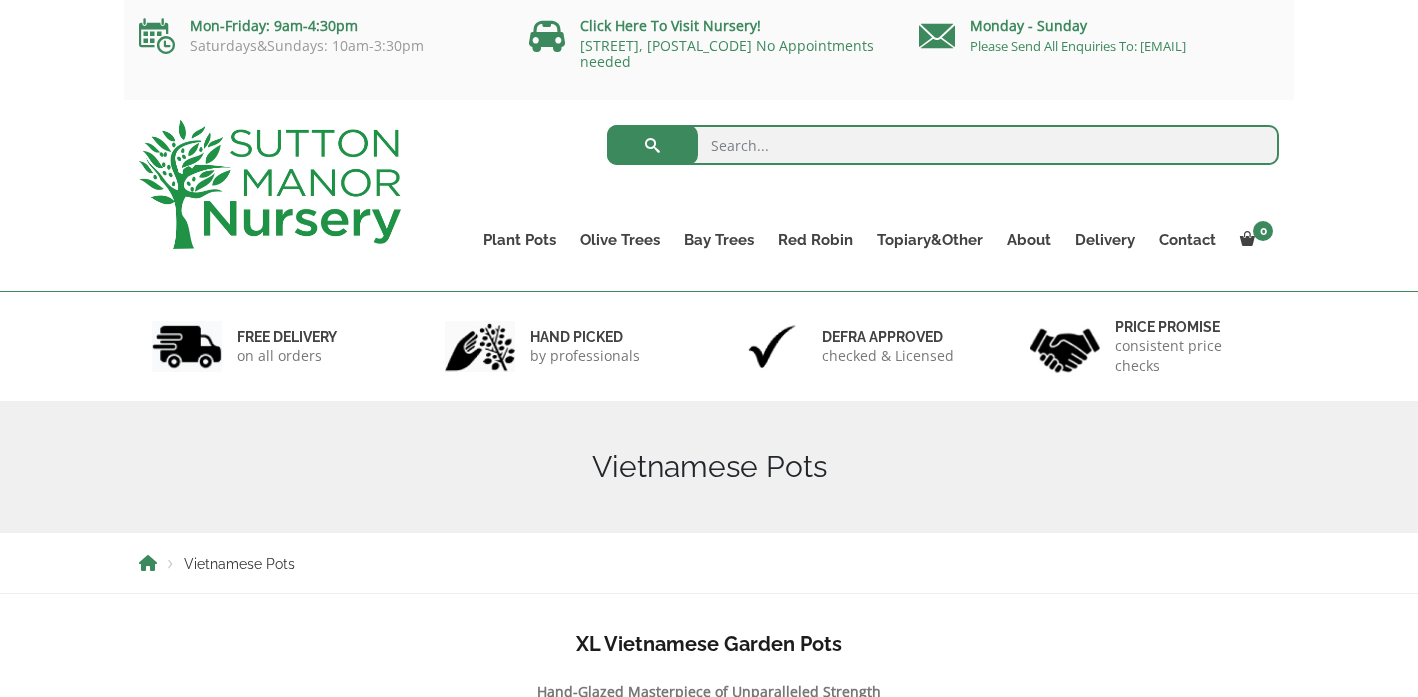 scroll, scrollTop: 0, scrollLeft: 0, axis: both 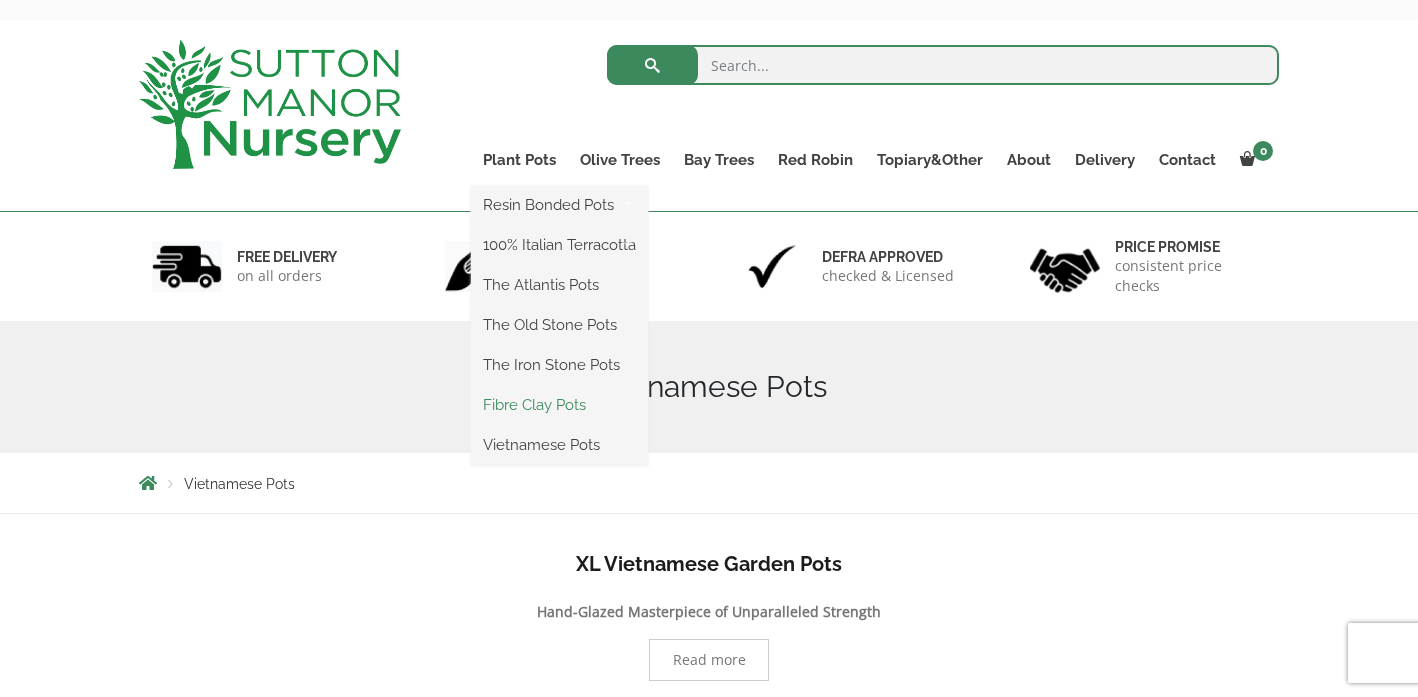click on "Fibre Clay Pots" at bounding box center (559, 405) 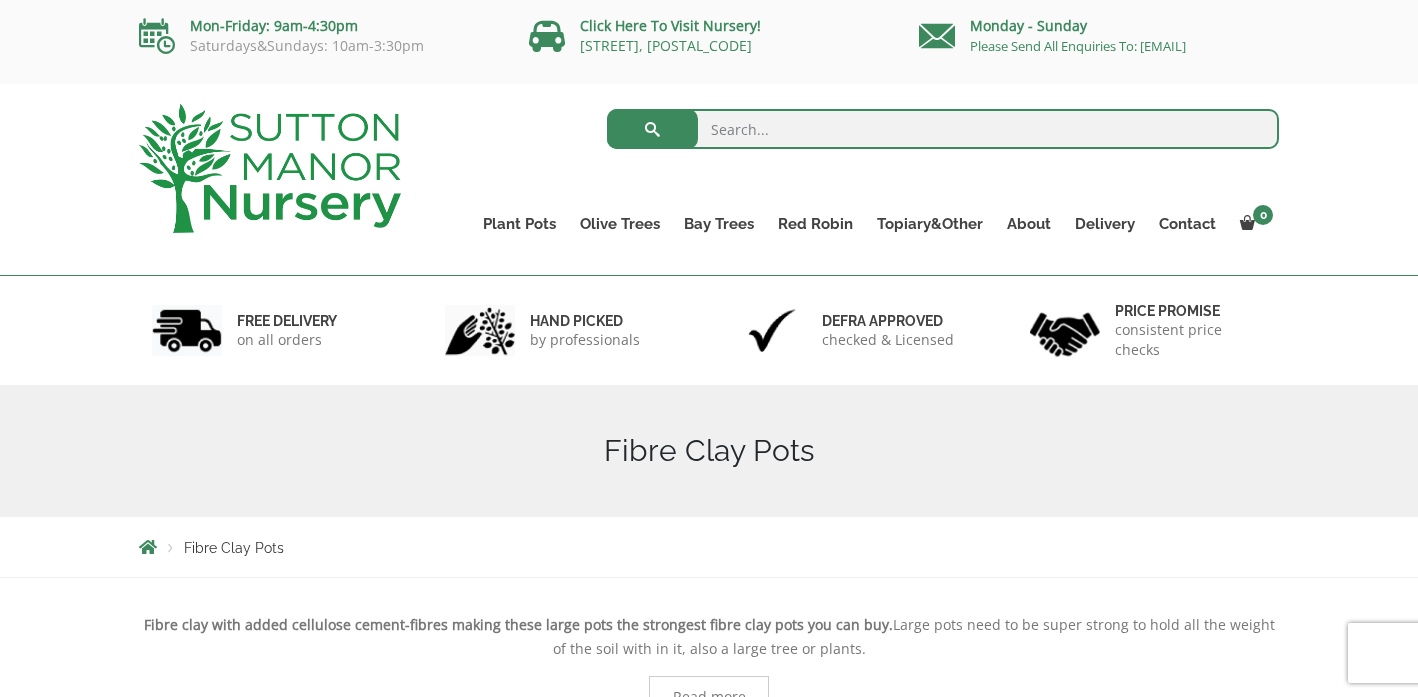 scroll, scrollTop: 0, scrollLeft: 0, axis: both 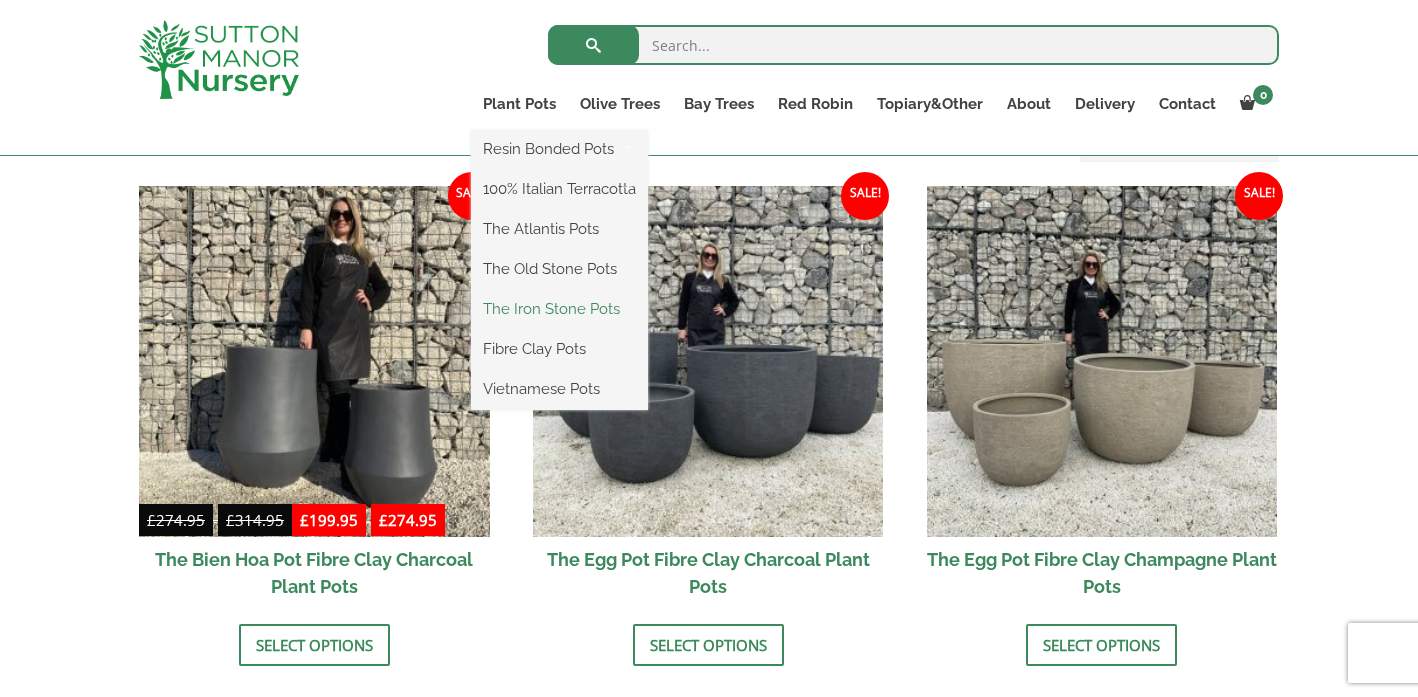 click on "The Iron Stone Pots" at bounding box center [559, 309] 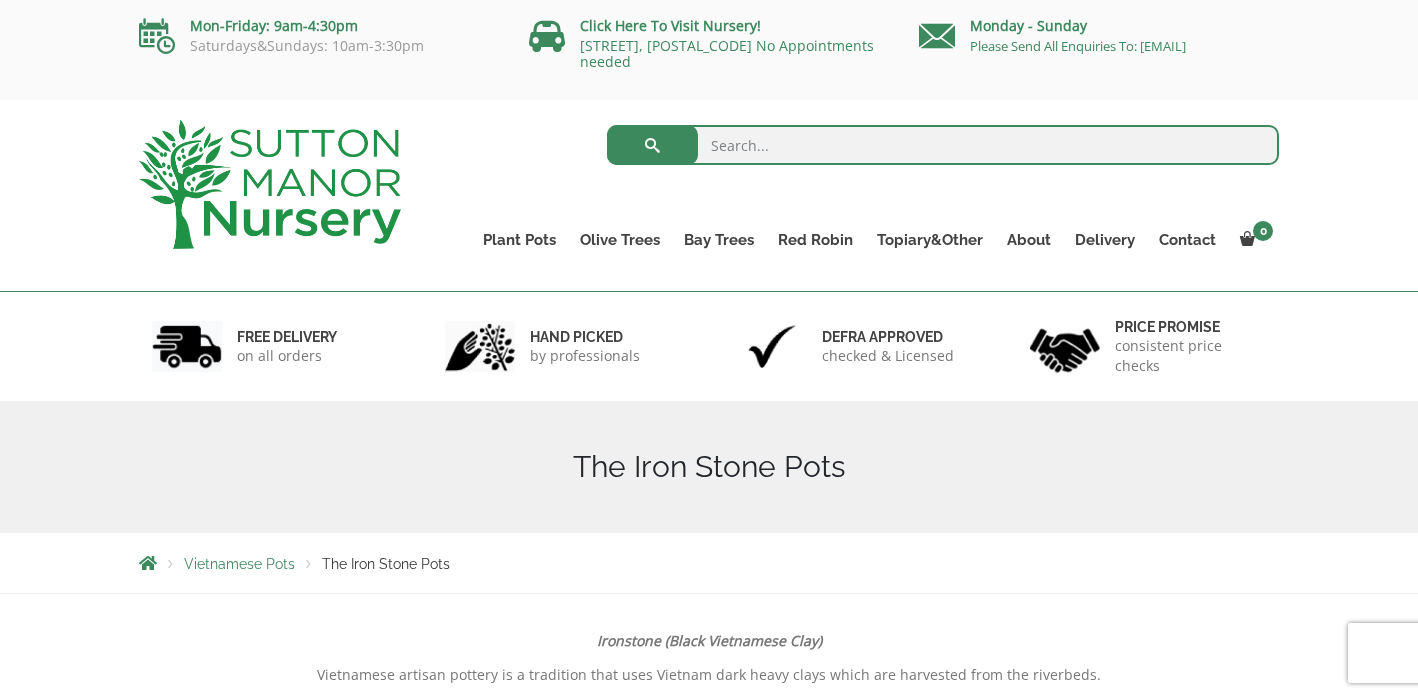 scroll, scrollTop: 0, scrollLeft: 0, axis: both 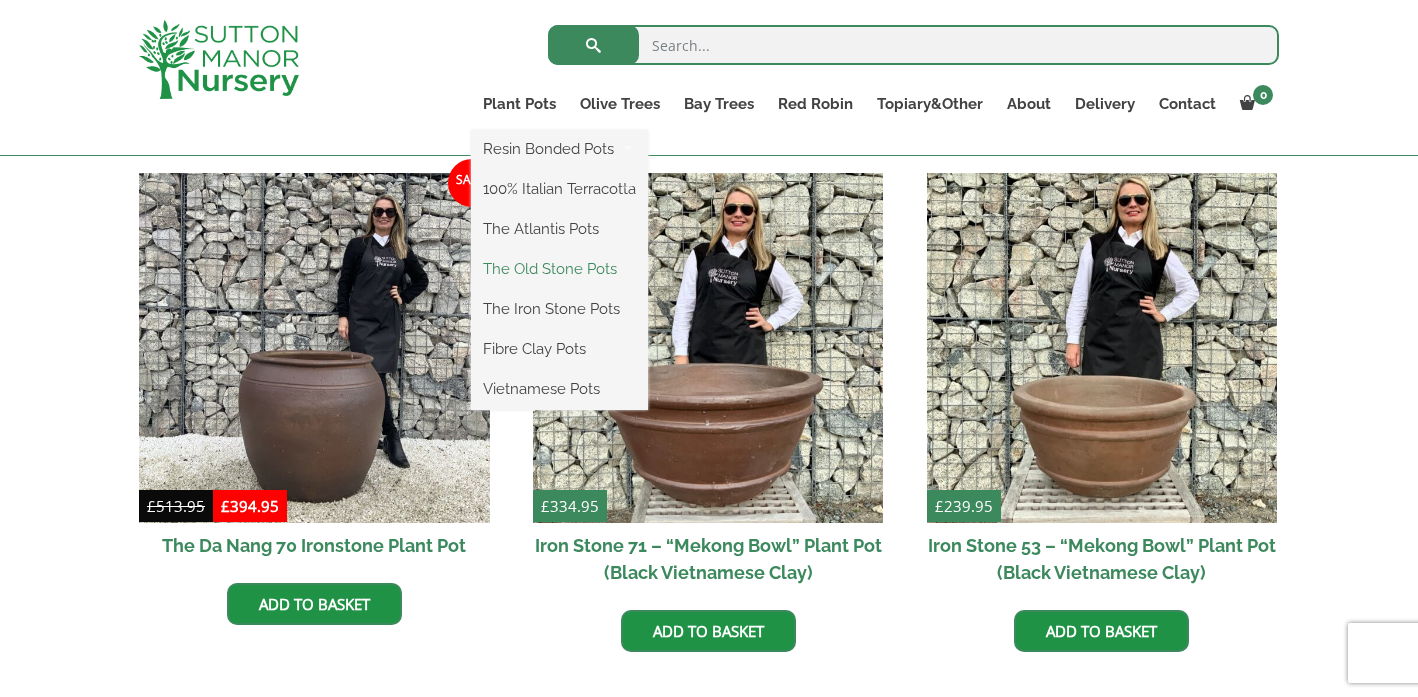 click on "The Old Stone Pots" at bounding box center [559, 269] 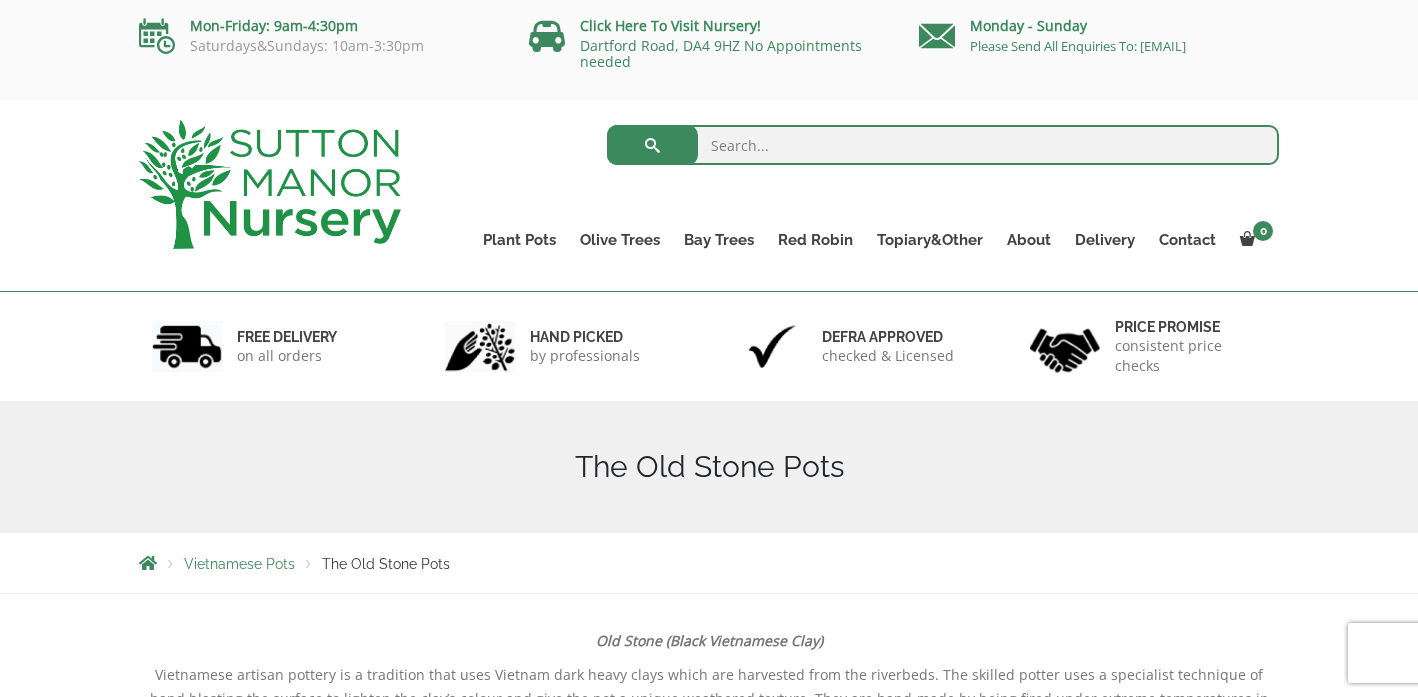 scroll, scrollTop: 37, scrollLeft: 0, axis: vertical 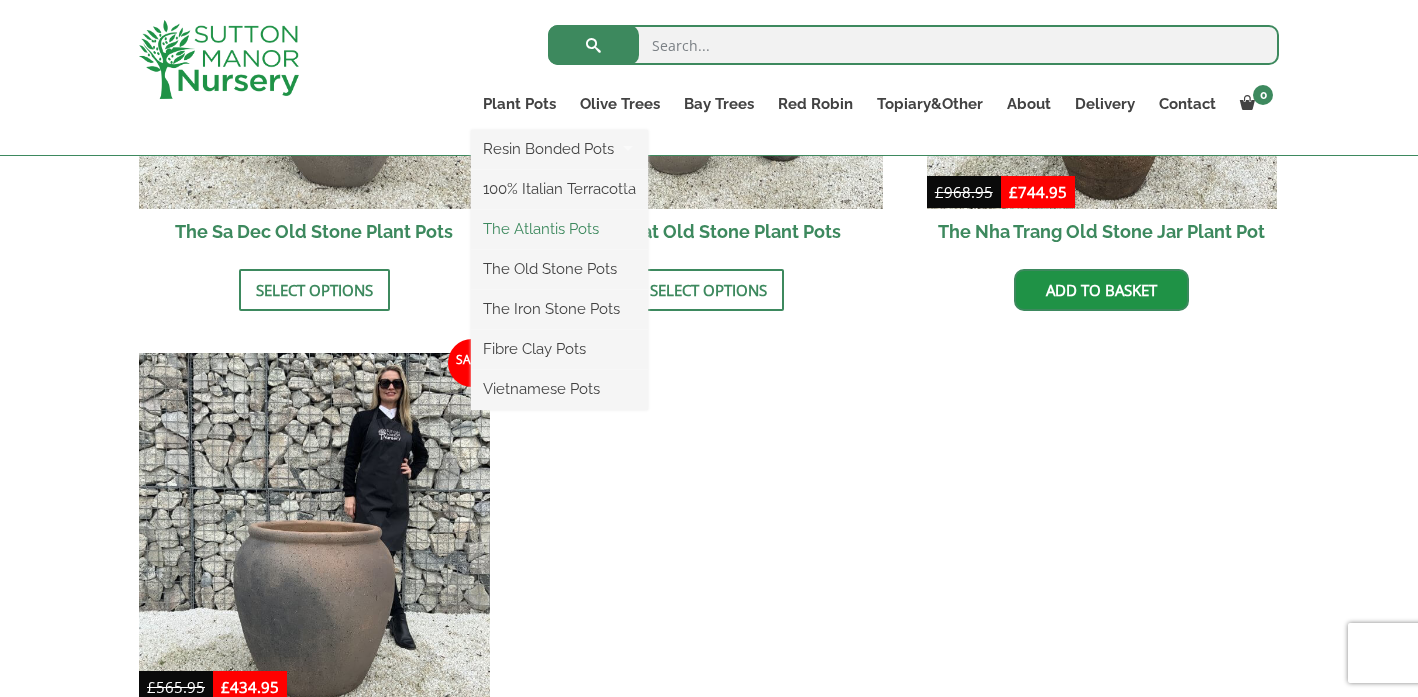 click on "The Atlantis Pots" at bounding box center (559, 229) 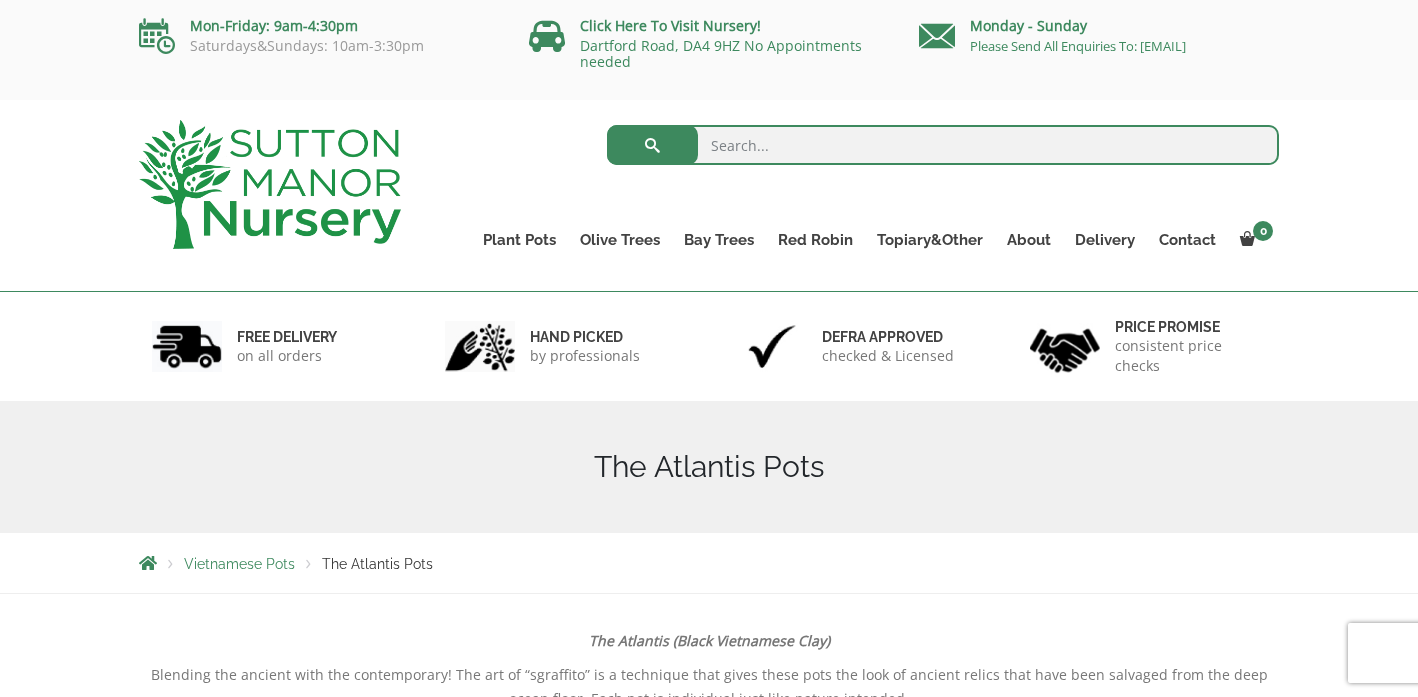 scroll, scrollTop: 0, scrollLeft: 0, axis: both 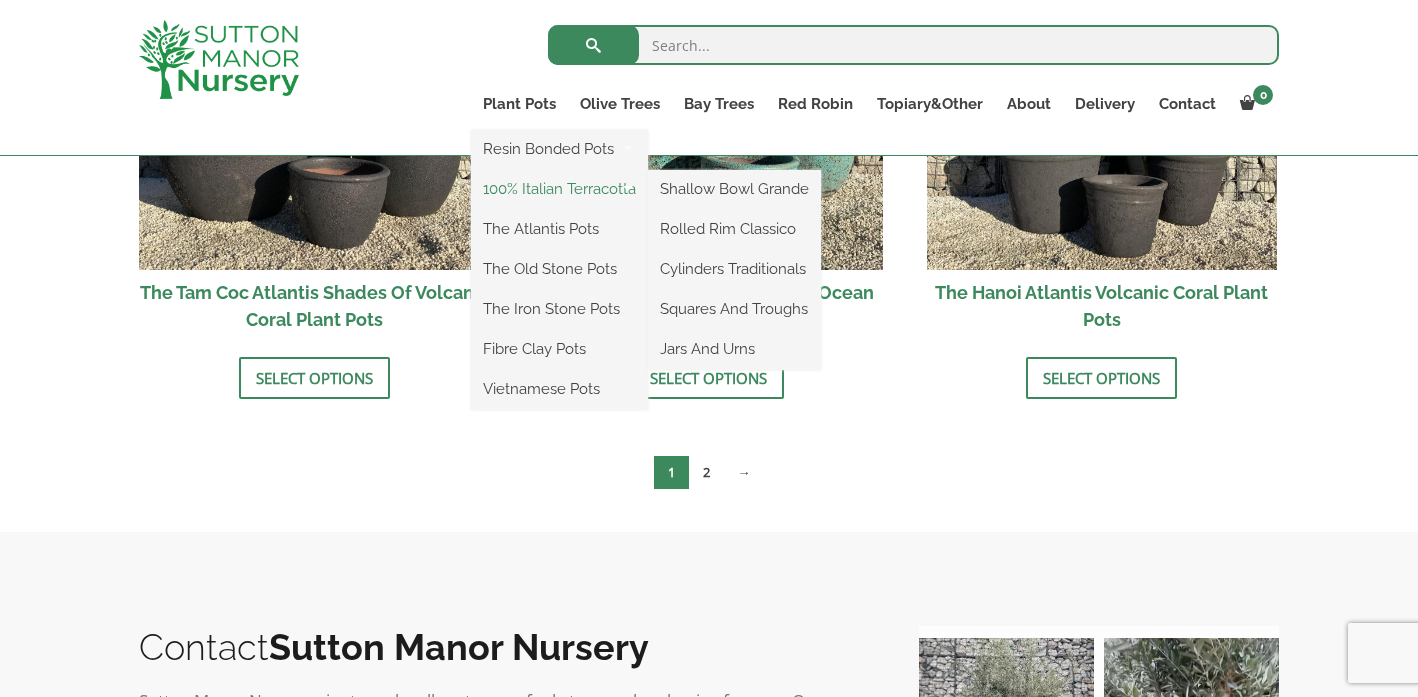 click on "100% Italian Terracotta" at bounding box center (559, 189) 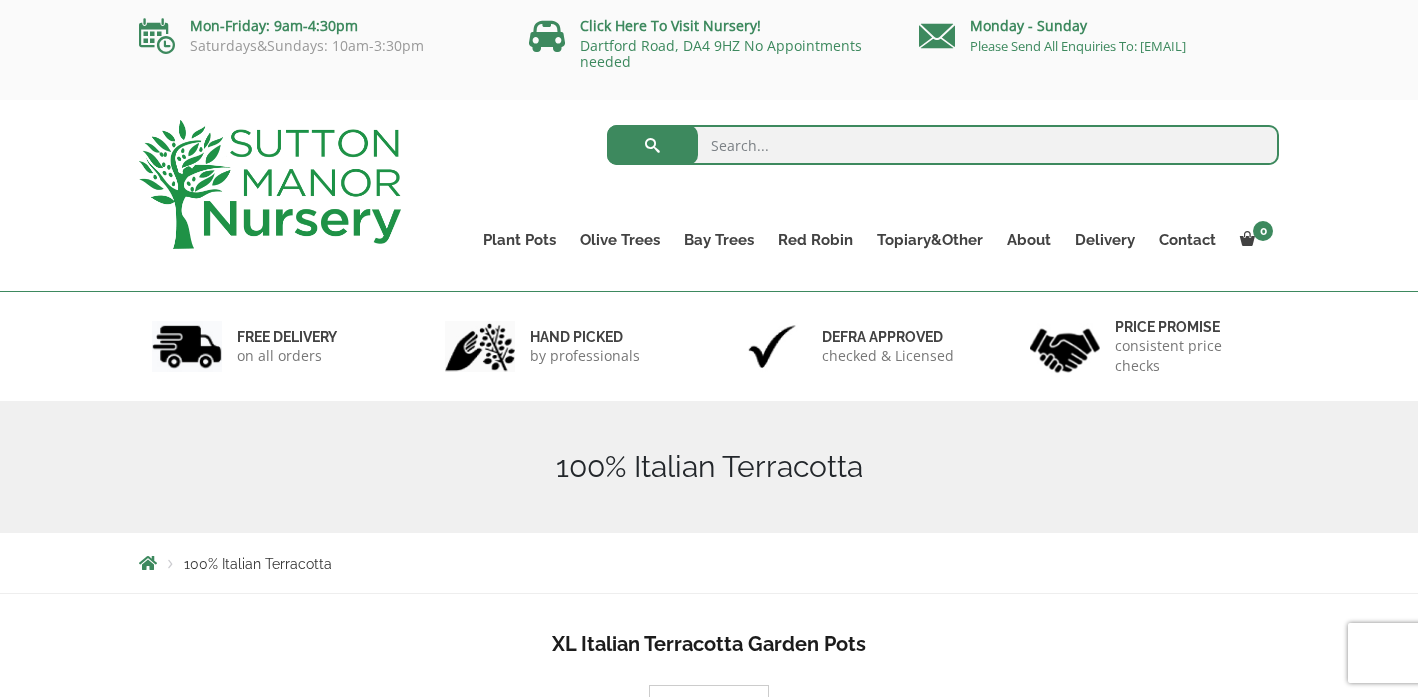 scroll, scrollTop: 0, scrollLeft: 0, axis: both 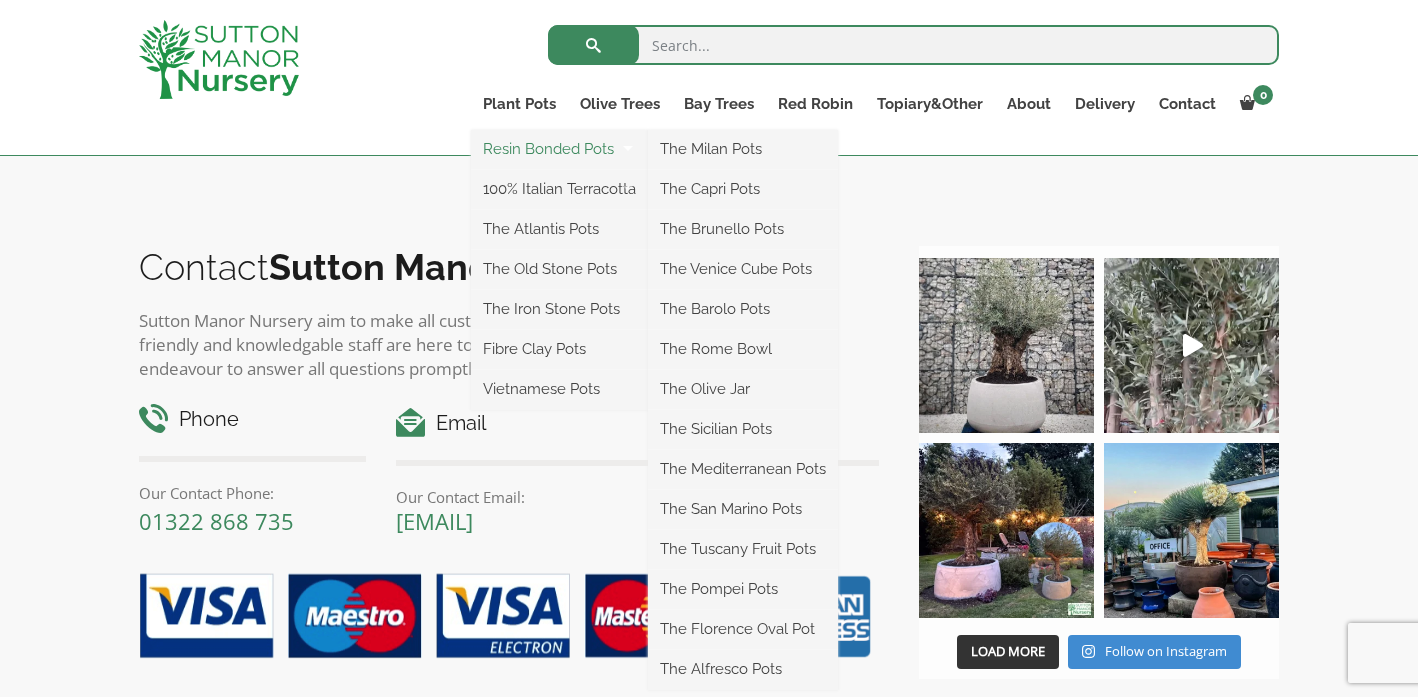 click on "Resin Bonded Pots" at bounding box center (559, 149) 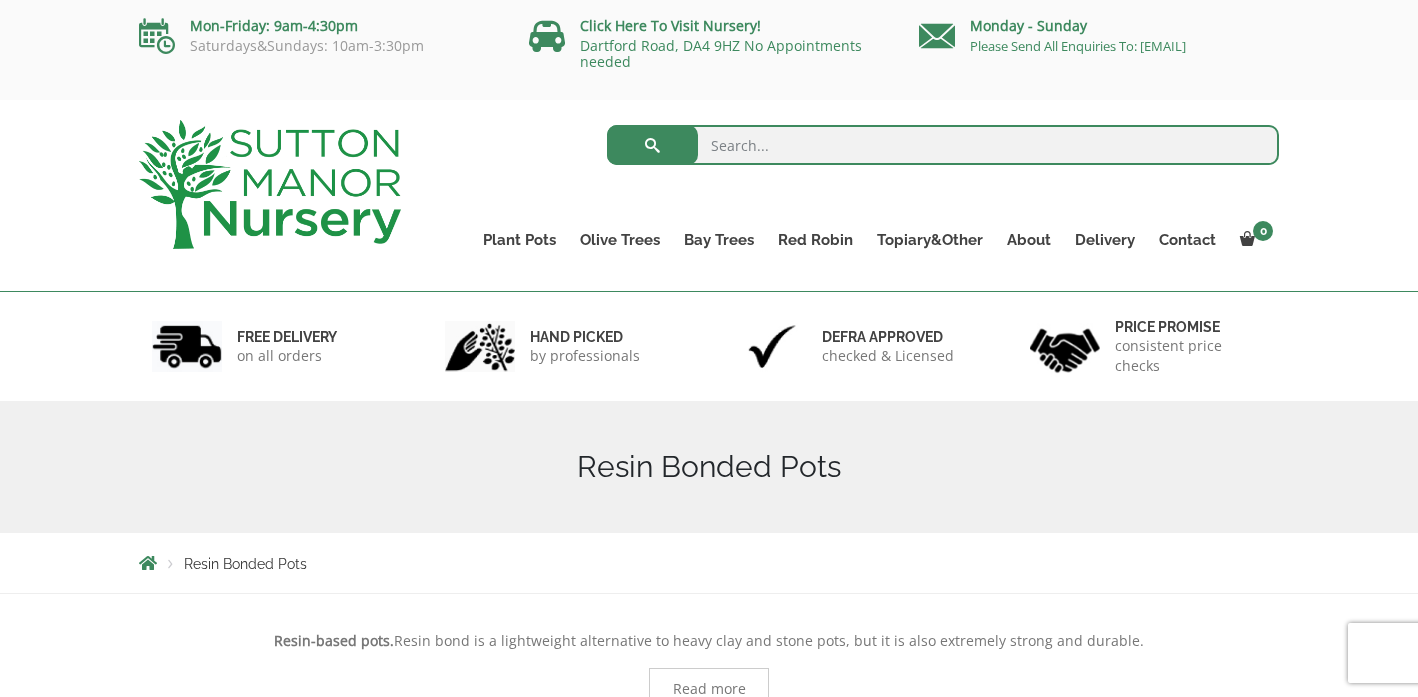 scroll, scrollTop: 0, scrollLeft: 0, axis: both 